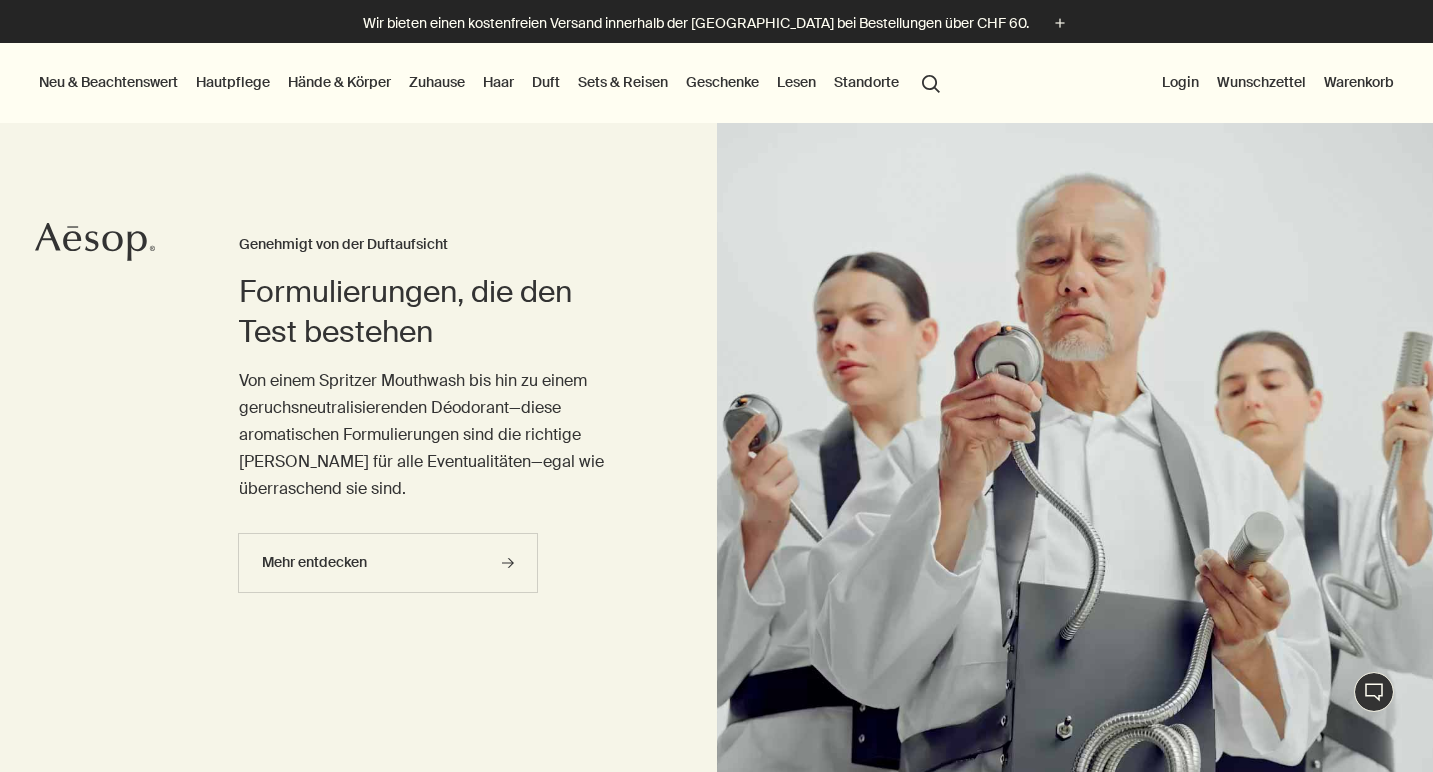 scroll, scrollTop: 0, scrollLeft: 0, axis: both 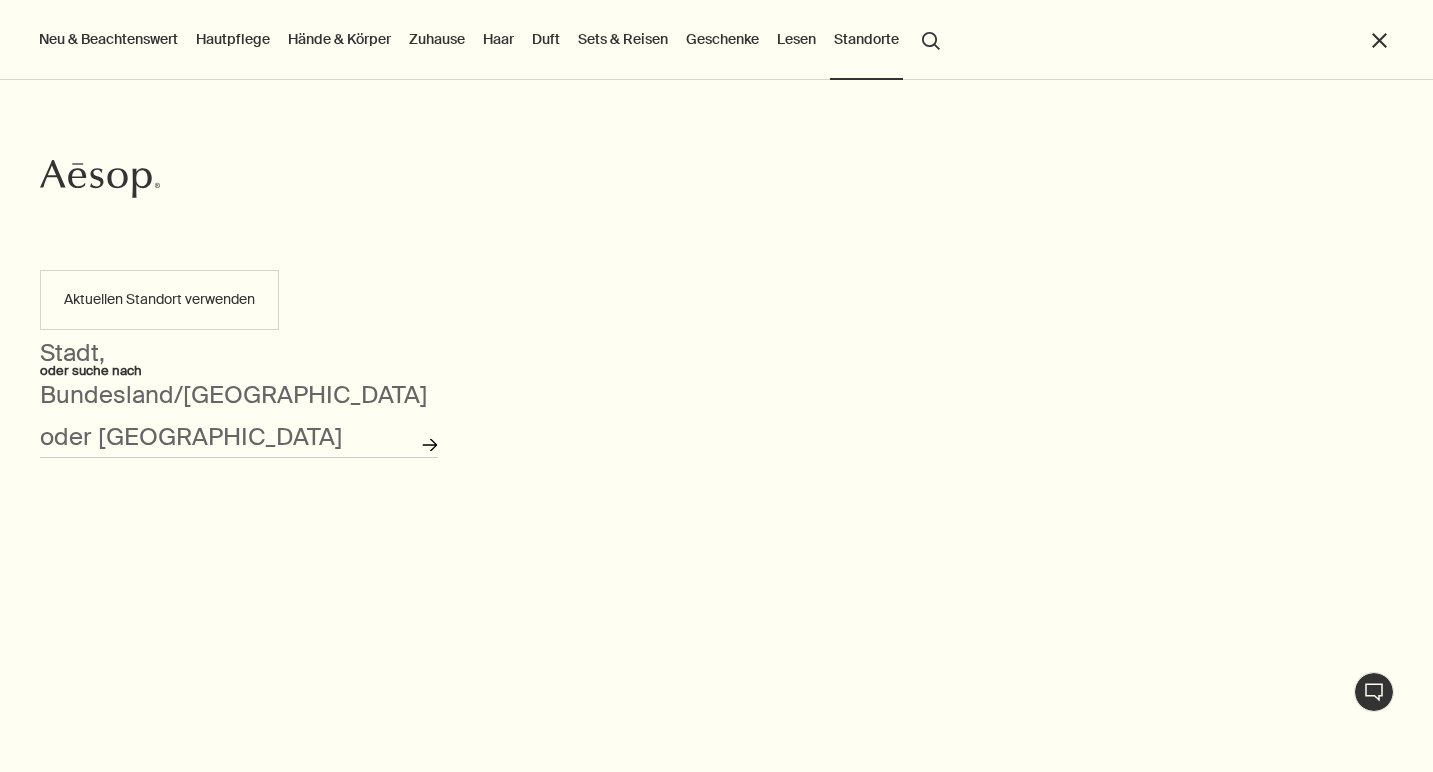 click on "Suche nach Stores" 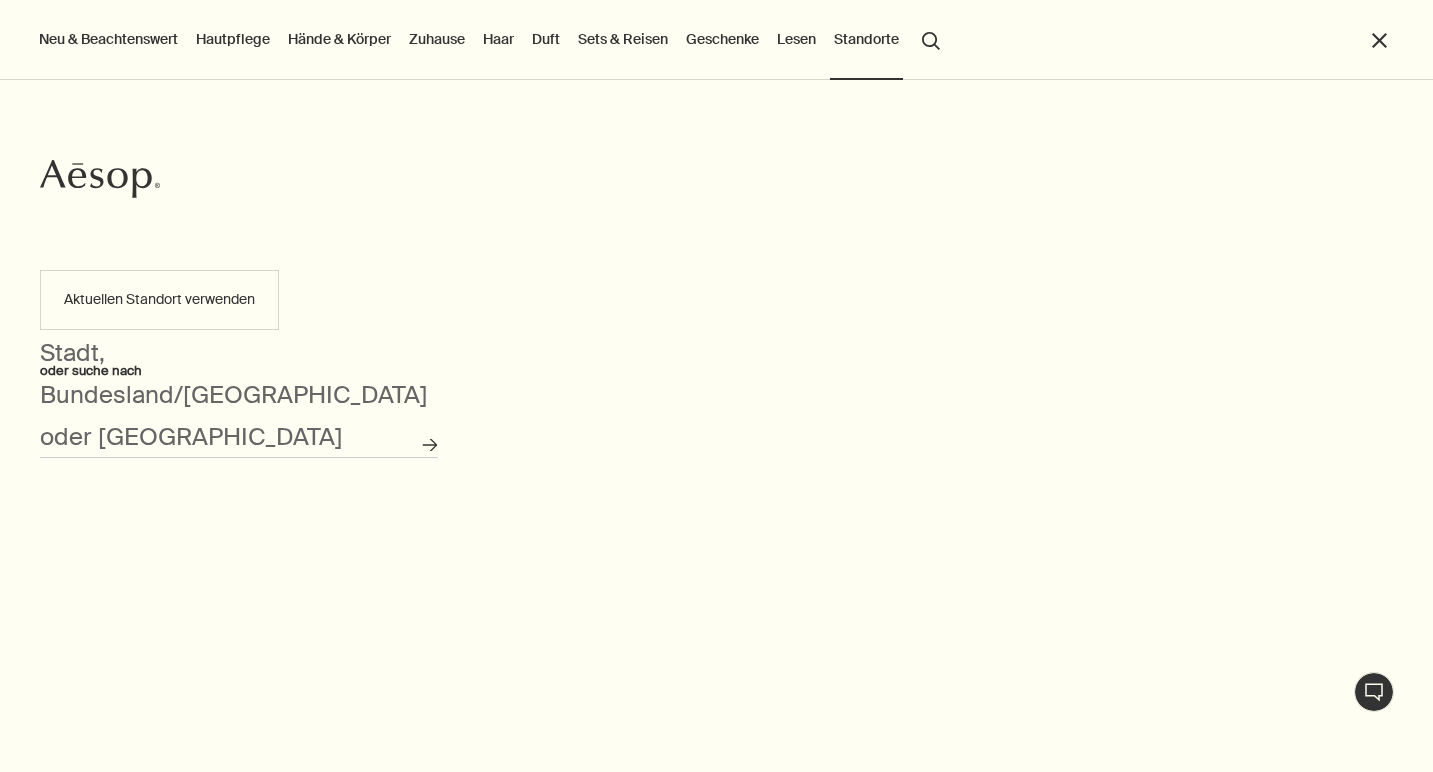 click on "Stadt, Bundesland/Kanton oder Postleitzahl" at bounding box center (239, 430) 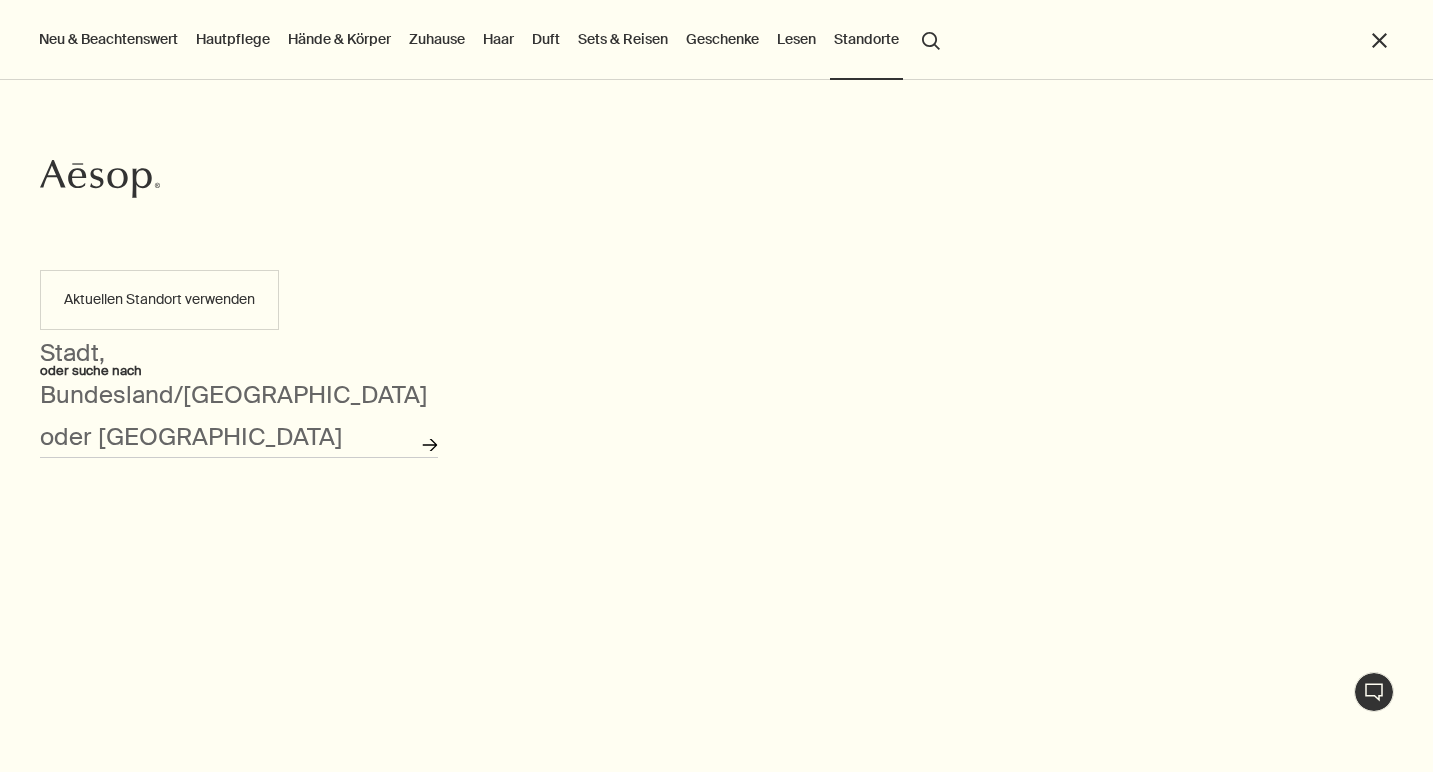 click on "Suche nach Stores" 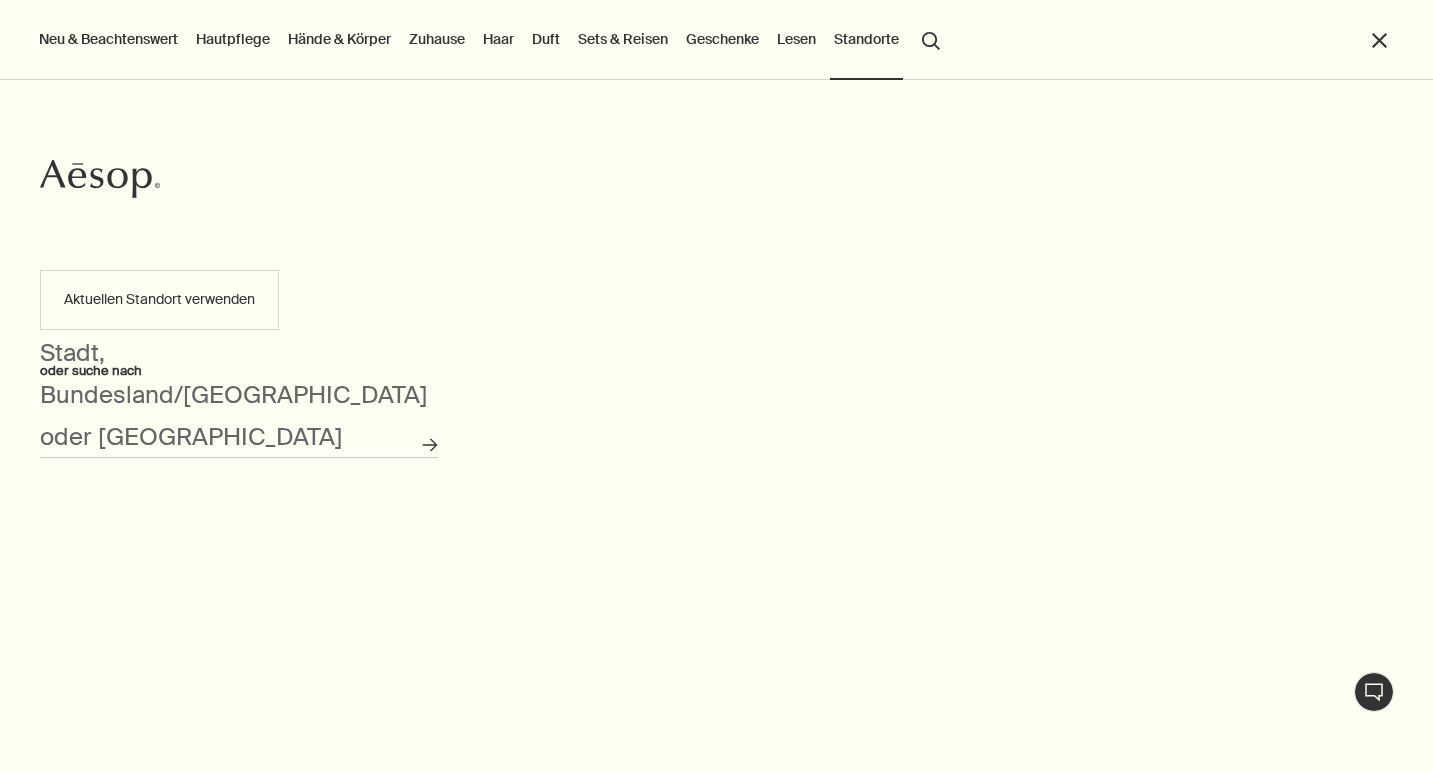 click on "search Suchen" at bounding box center (931, 39) 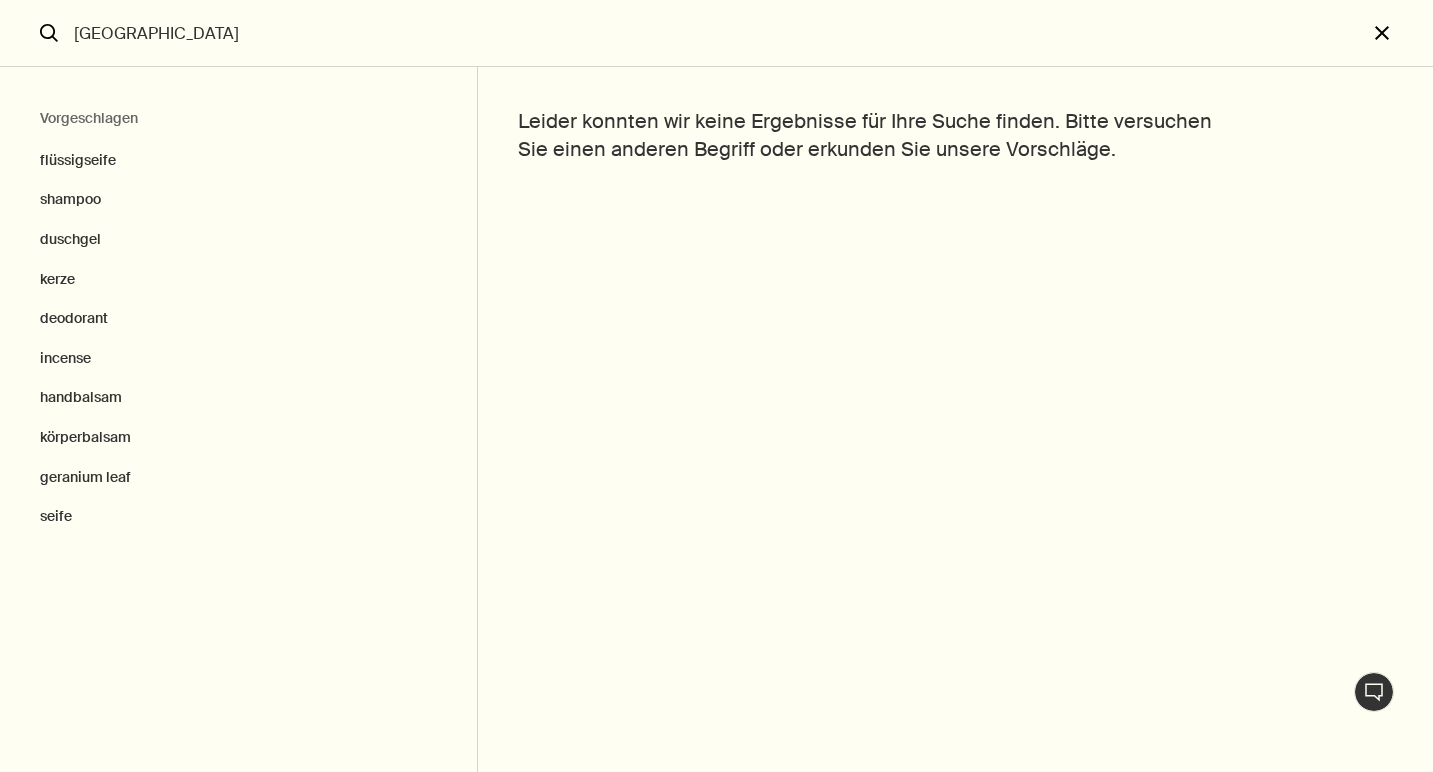 type on "copenhagen" 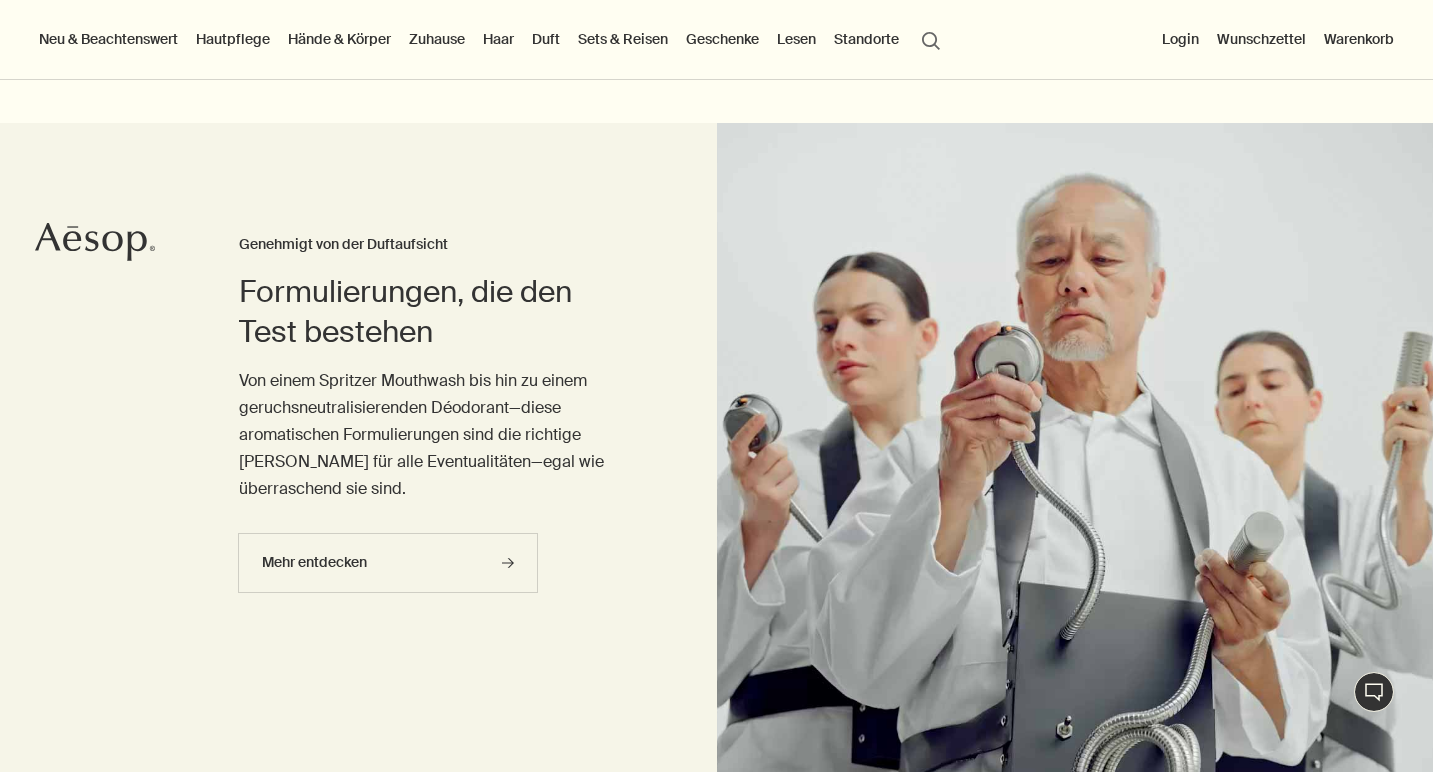 type 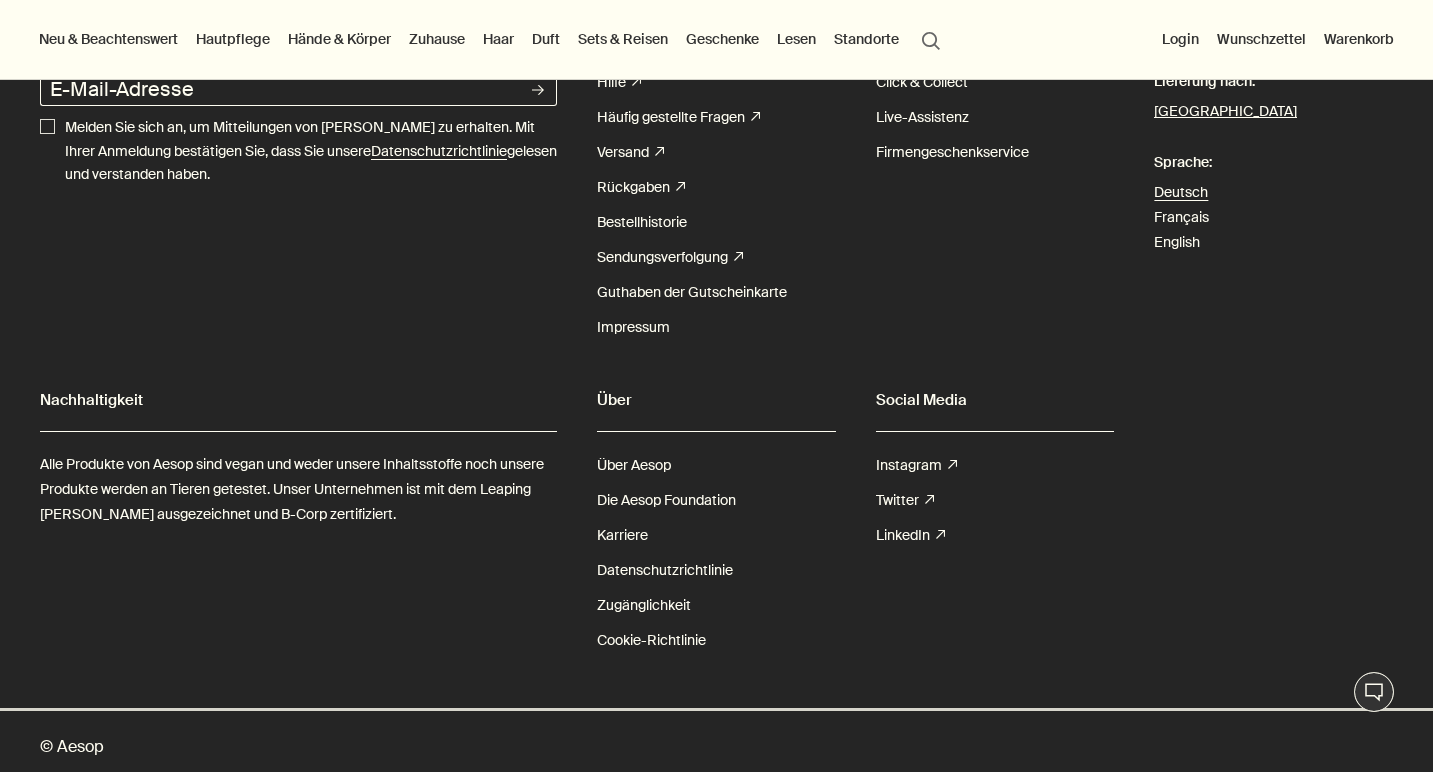 scroll, scrollTop: 6482, scrollLeft: 0, axis: vertical 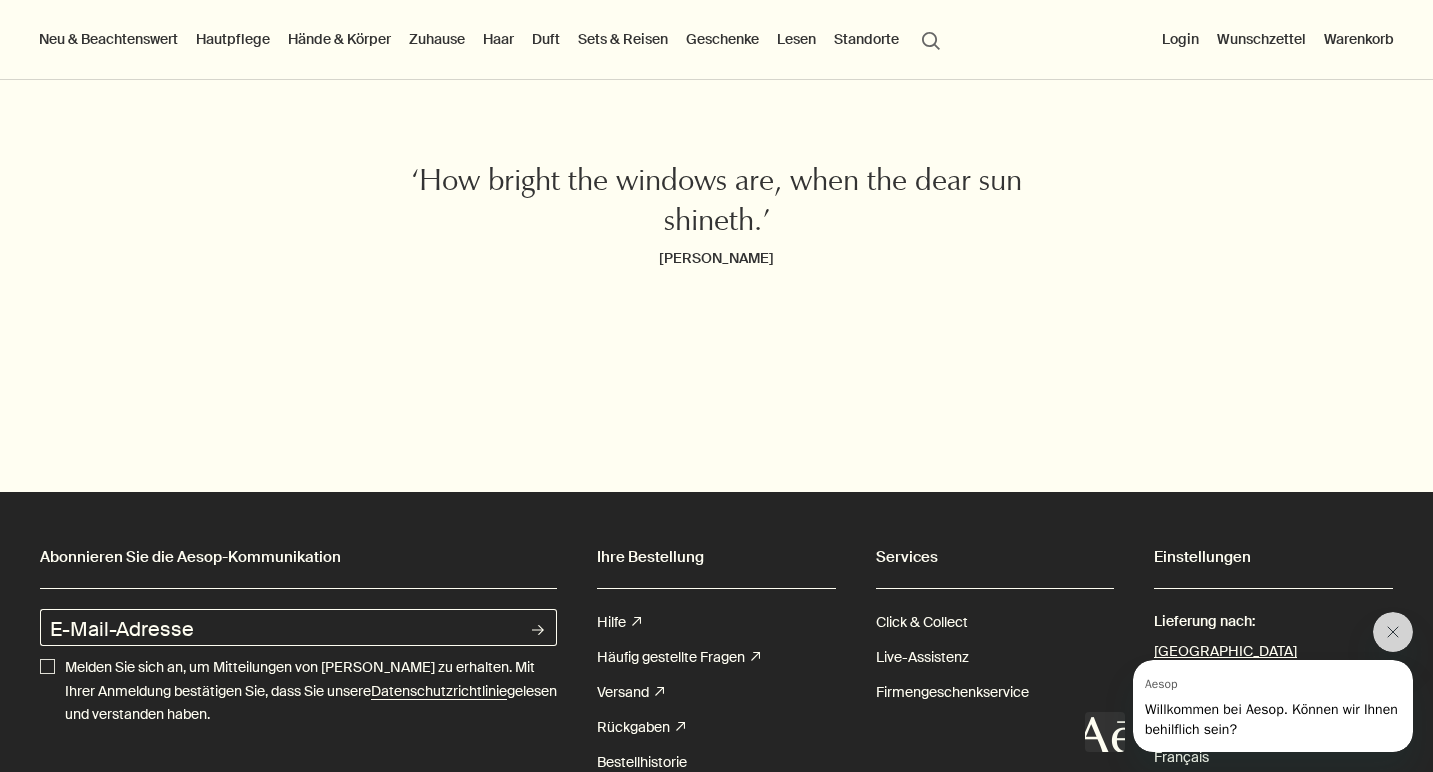 click on "Standorte" at bounding box center [866, 39] 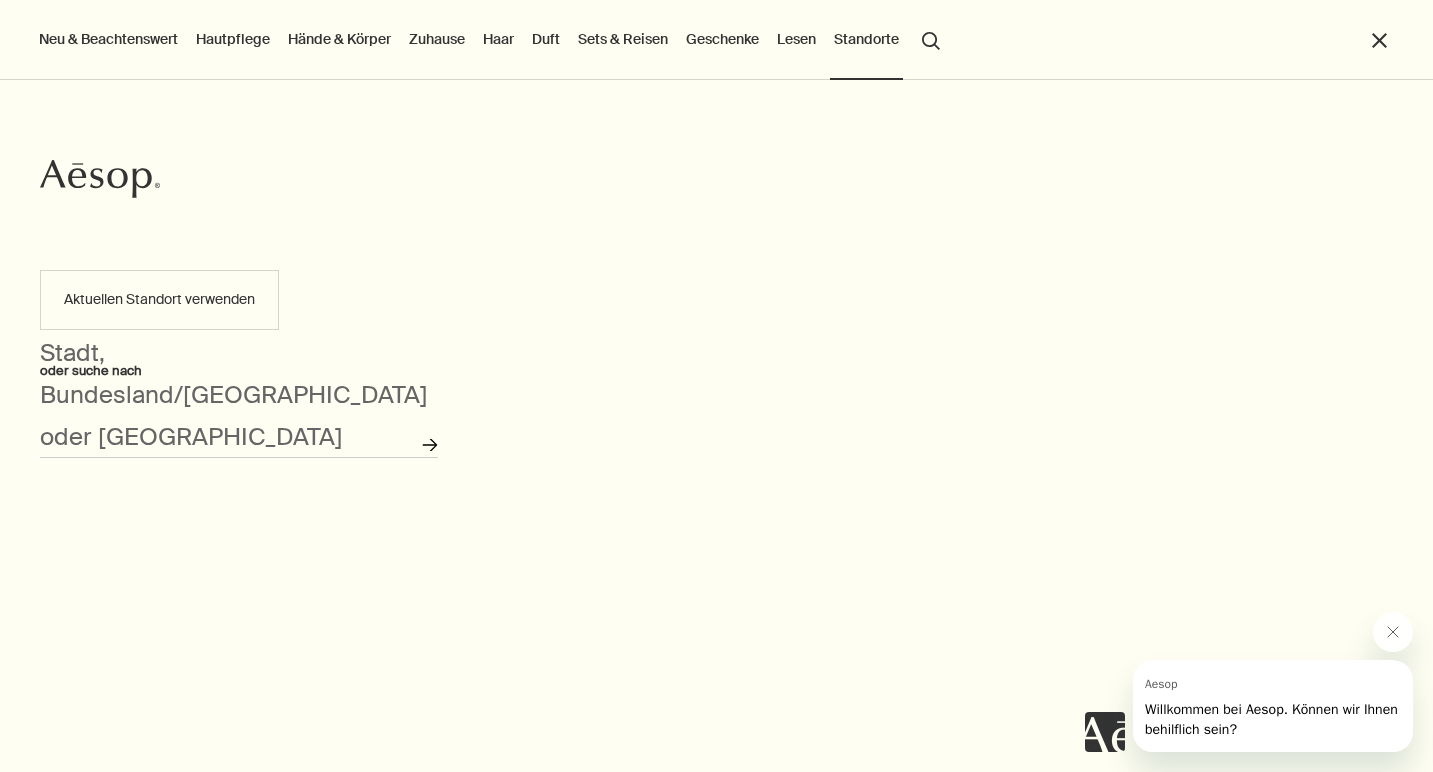 click on "Suche nach Stores" 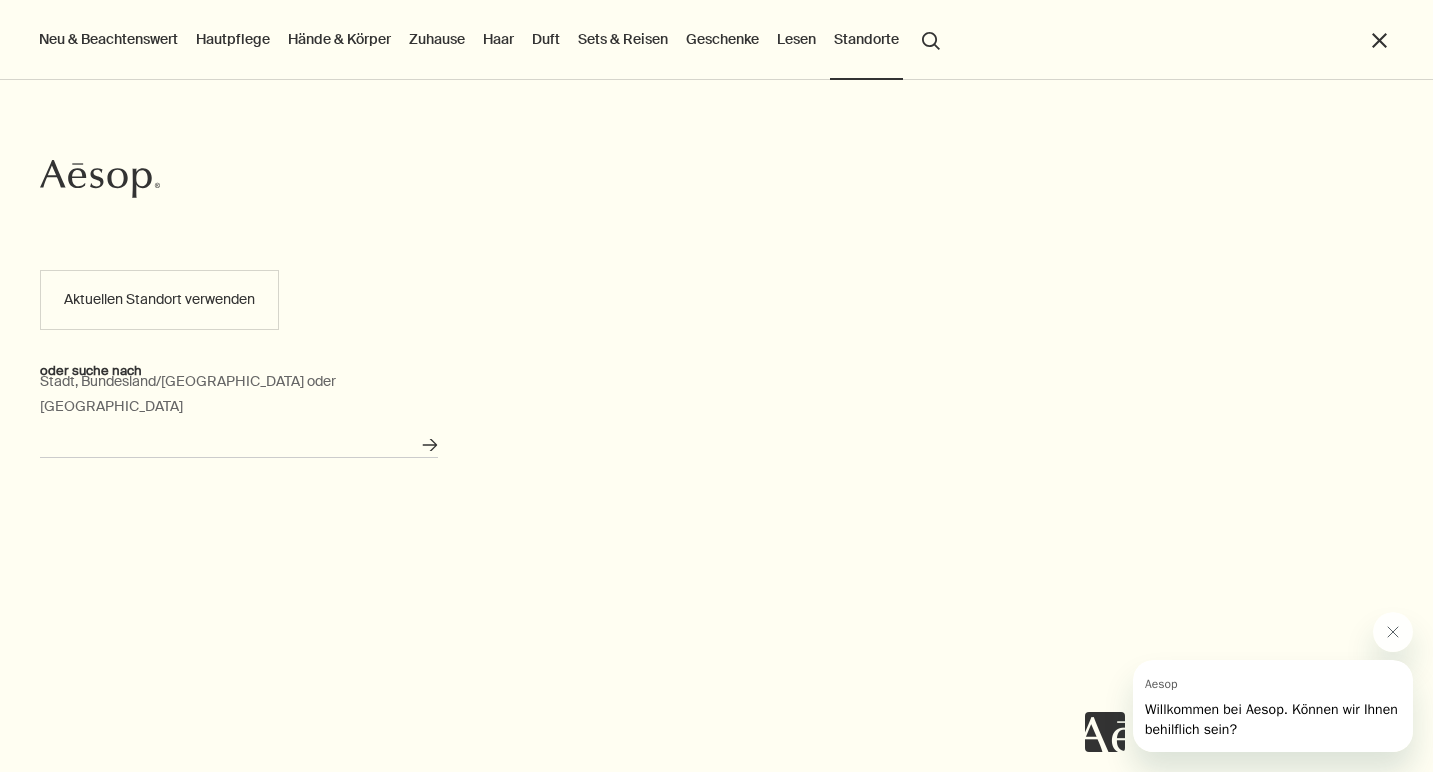 click on "Stadt, Bundesland/Kanton oder Postleitzahl" at bounding box center [239, 442] 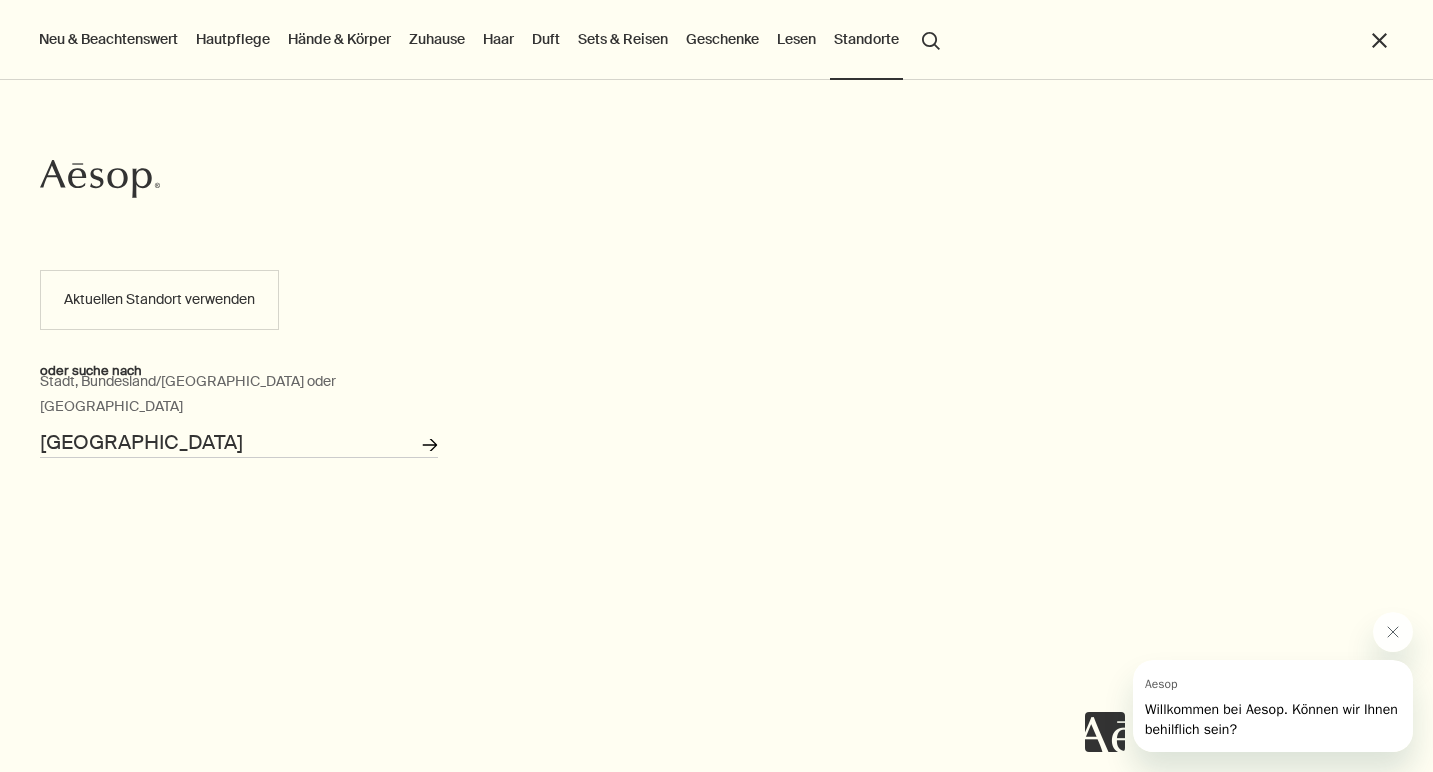 click 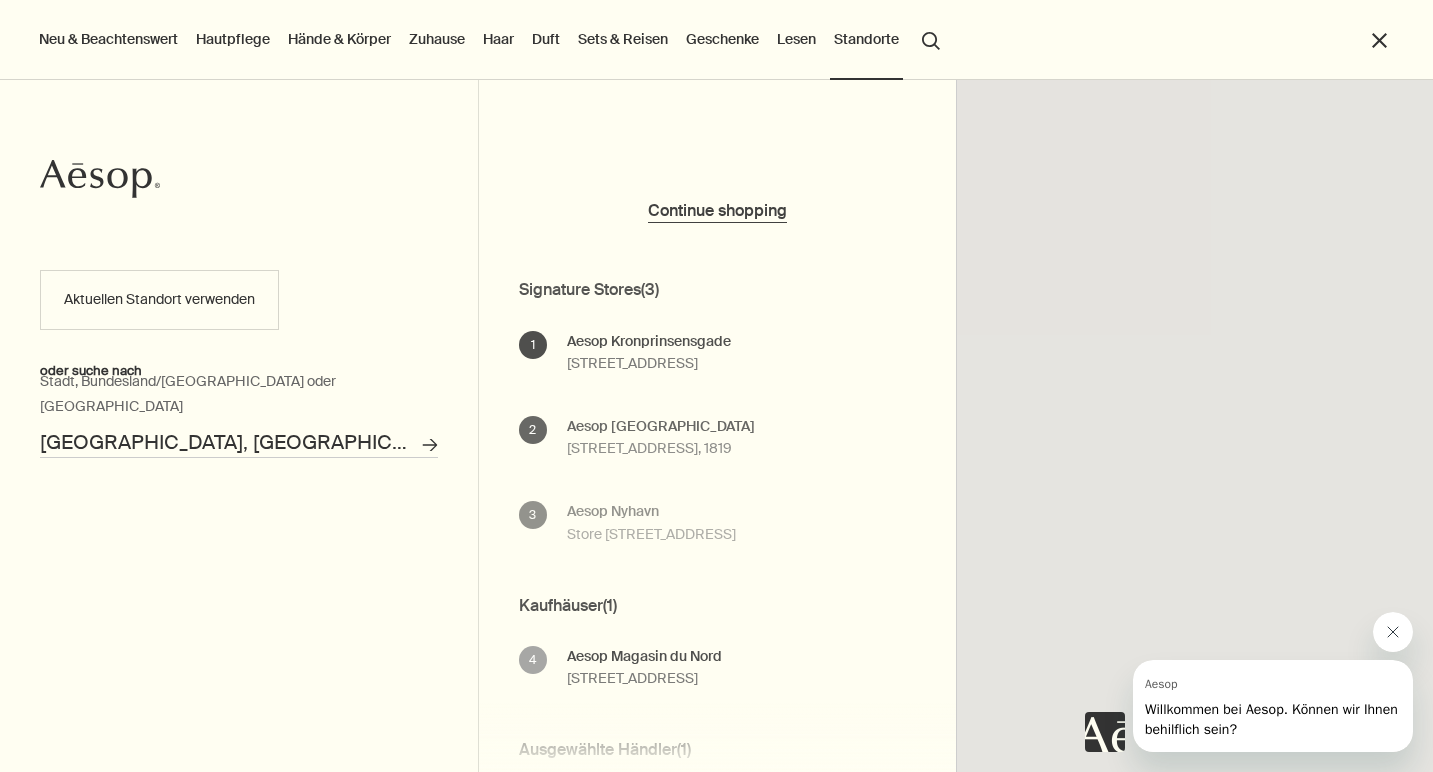 click 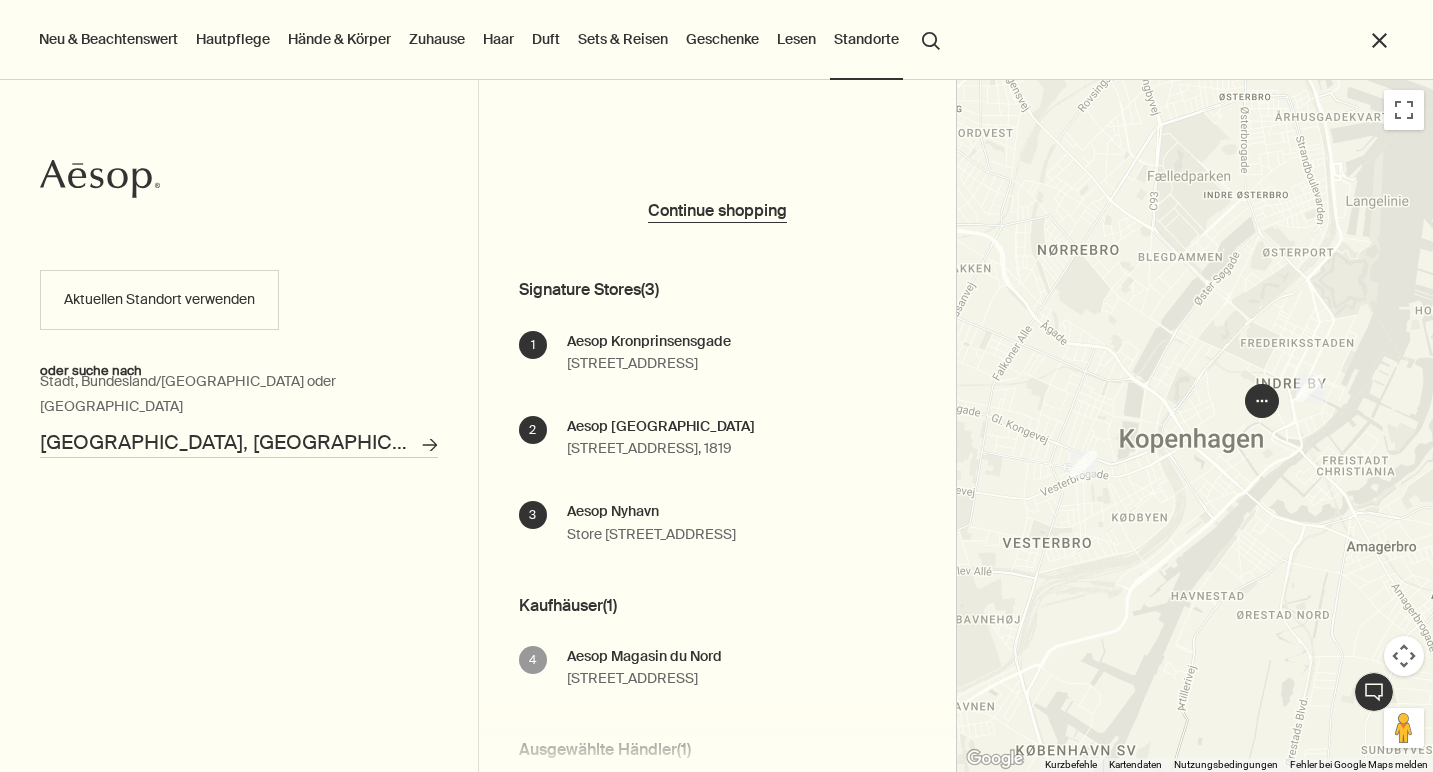 click at bounding box center [1262, 401] 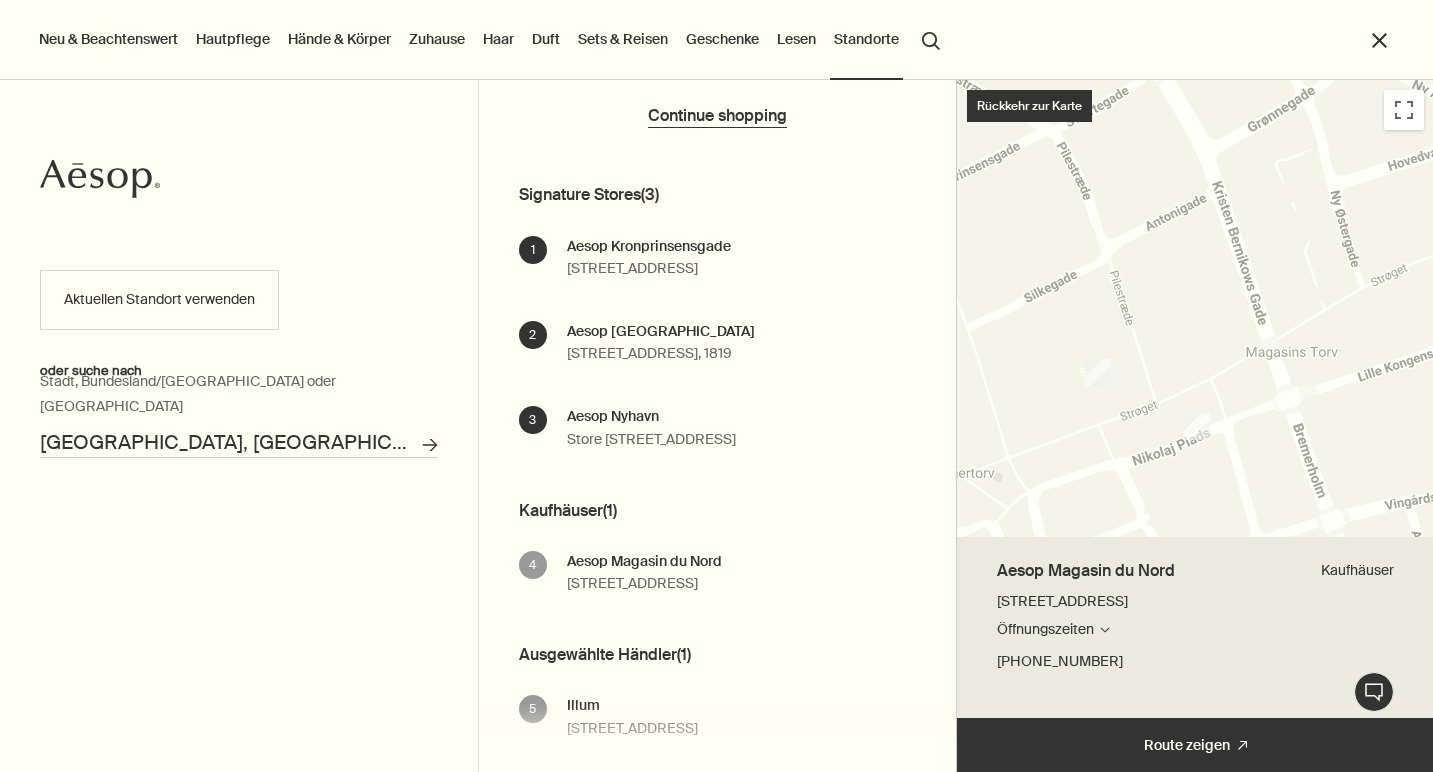 scroll, scrollTop: 103, scrollLeft: 0, axis: vertical 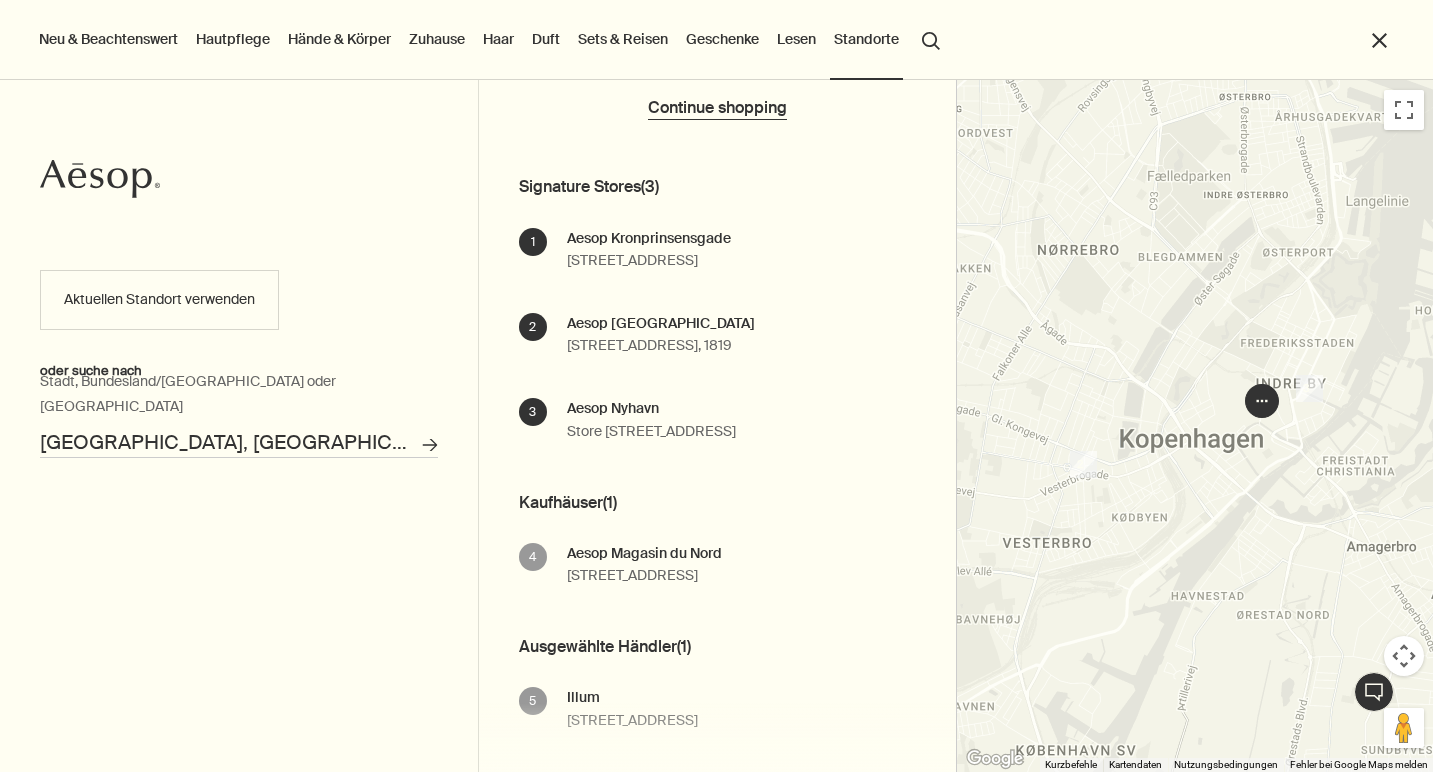 click on "Hautpflege" at bounding box center (233, 39) 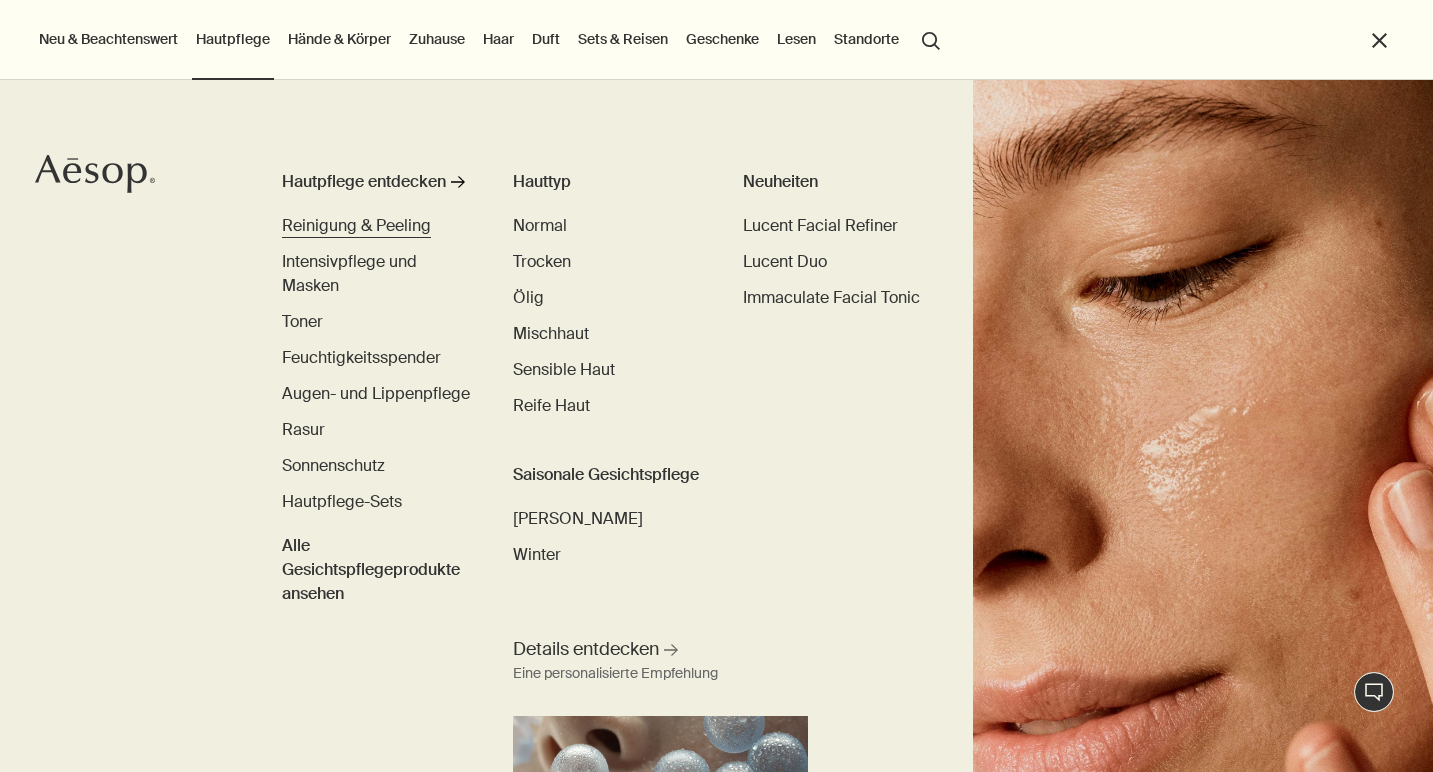 click on "Reinigung & Peeling" at bounding box center (356, 225) 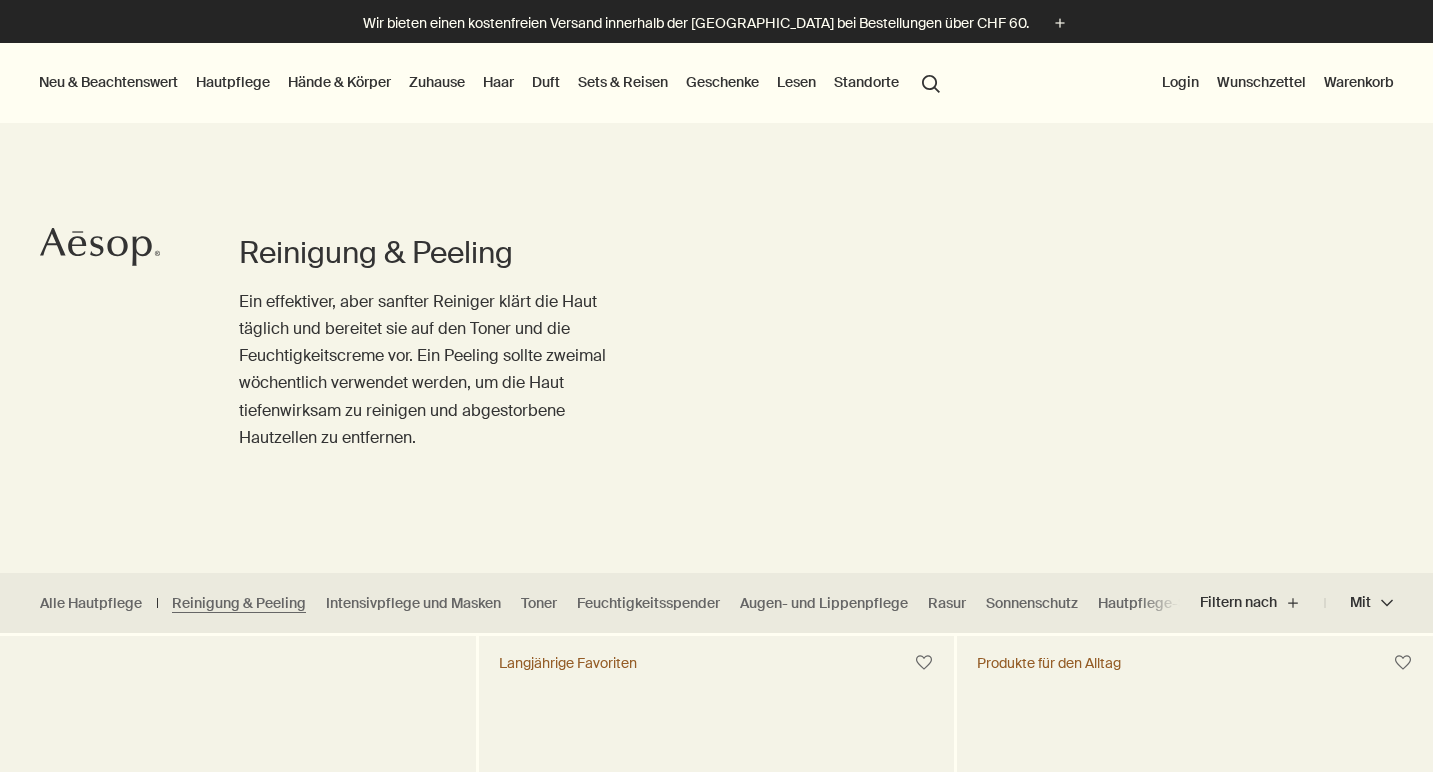 scroll, scrollTop: 0, scrollLeft: 0, axis: both 